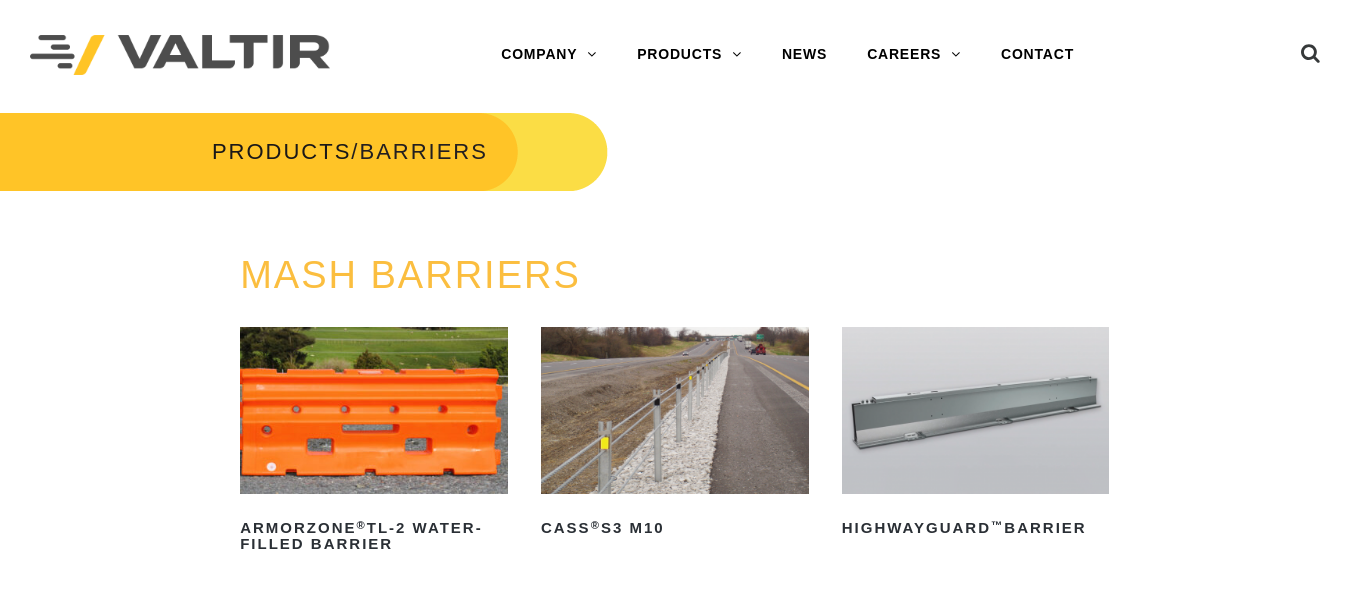 scroll, scrollTop: 0, scrollLeft: 0, axis: both 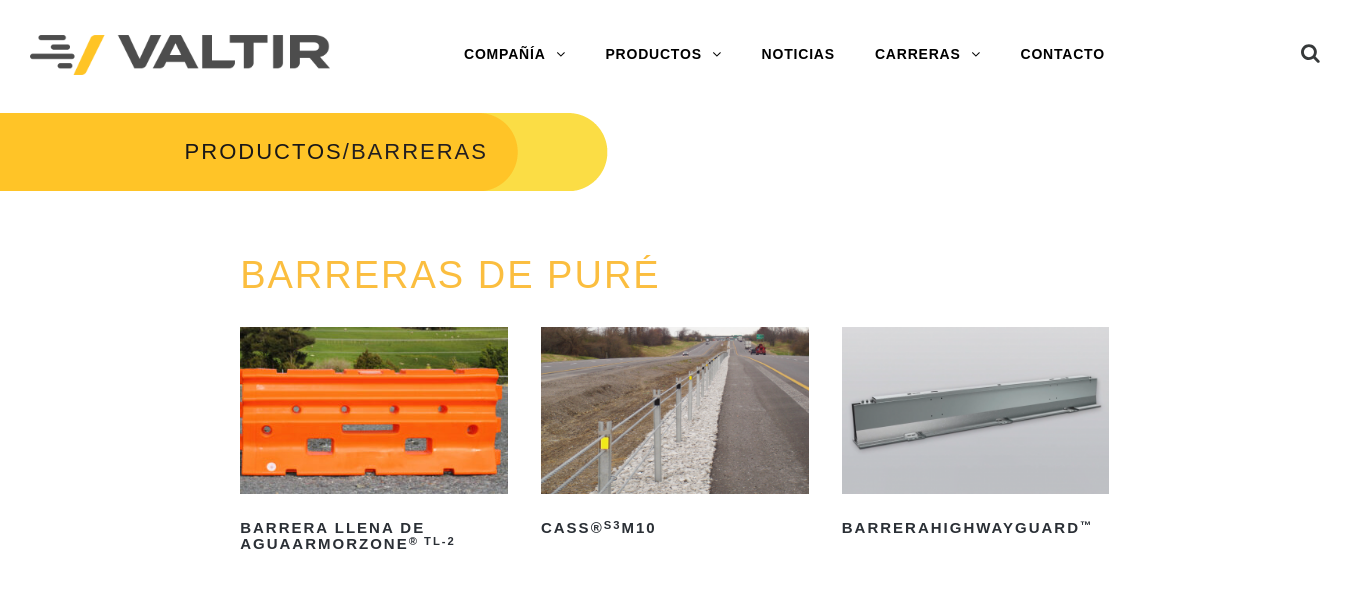 click on "BARRERAS" at bounding box center (651, 135) 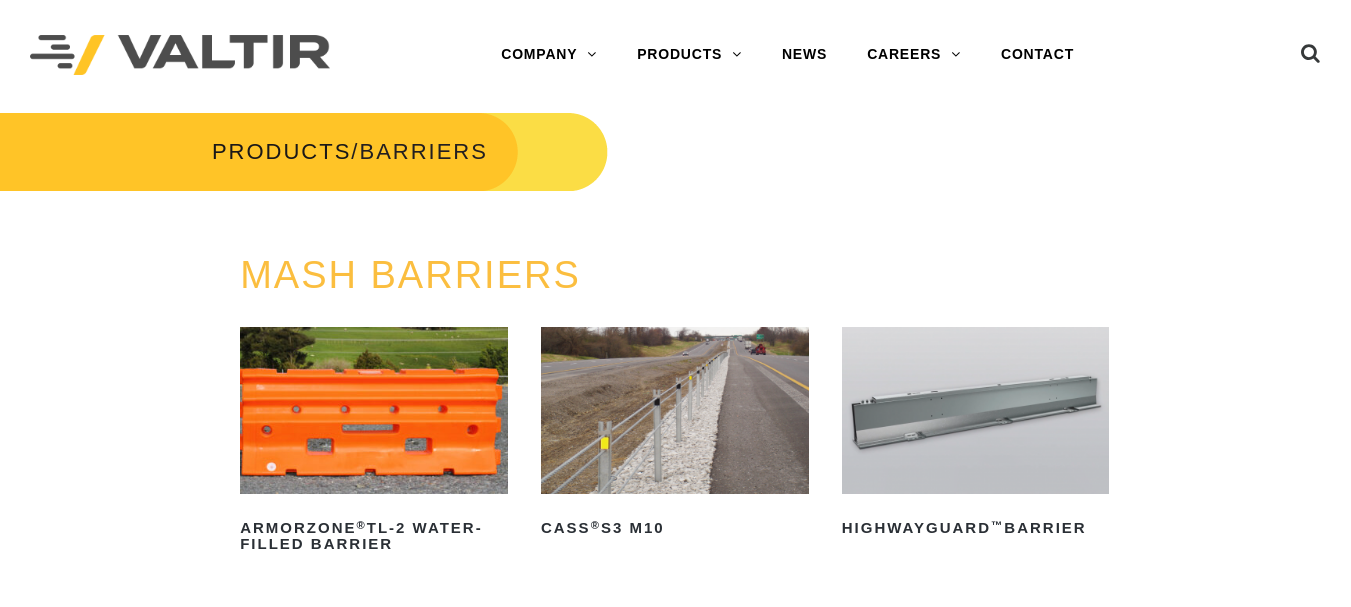 scroll, scrollTop: 0, scrollLeft: 0, axis: both 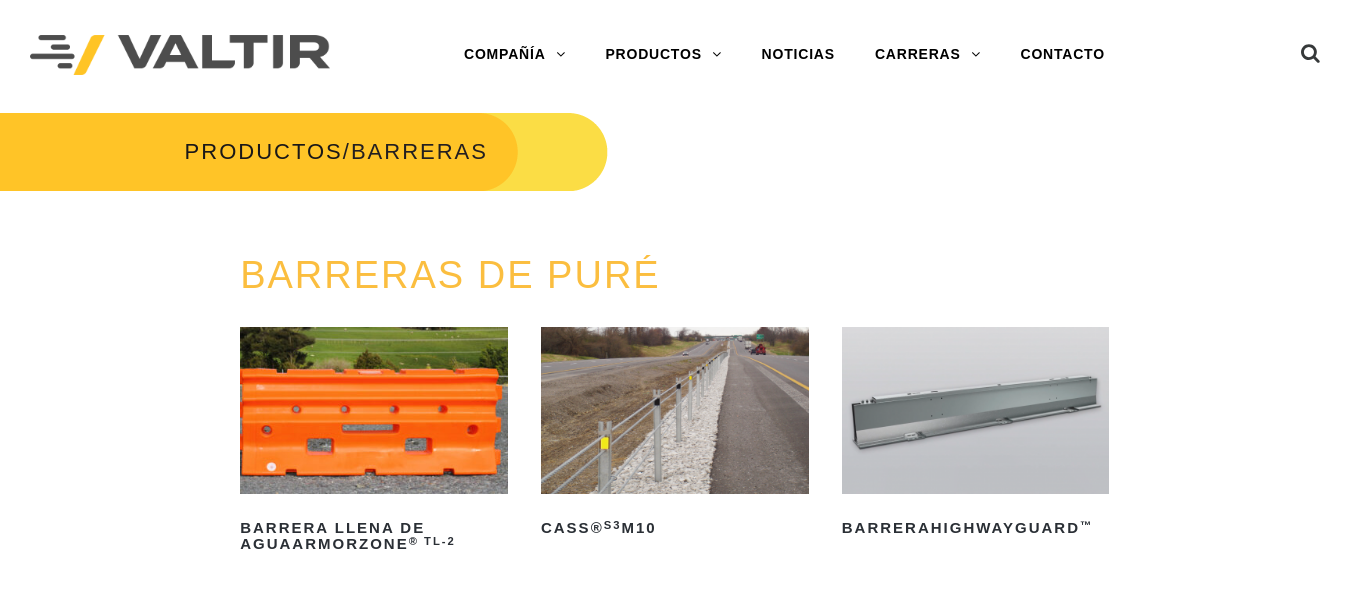 click on "TERMINALES FINALES" at bounding box center [693, 255] 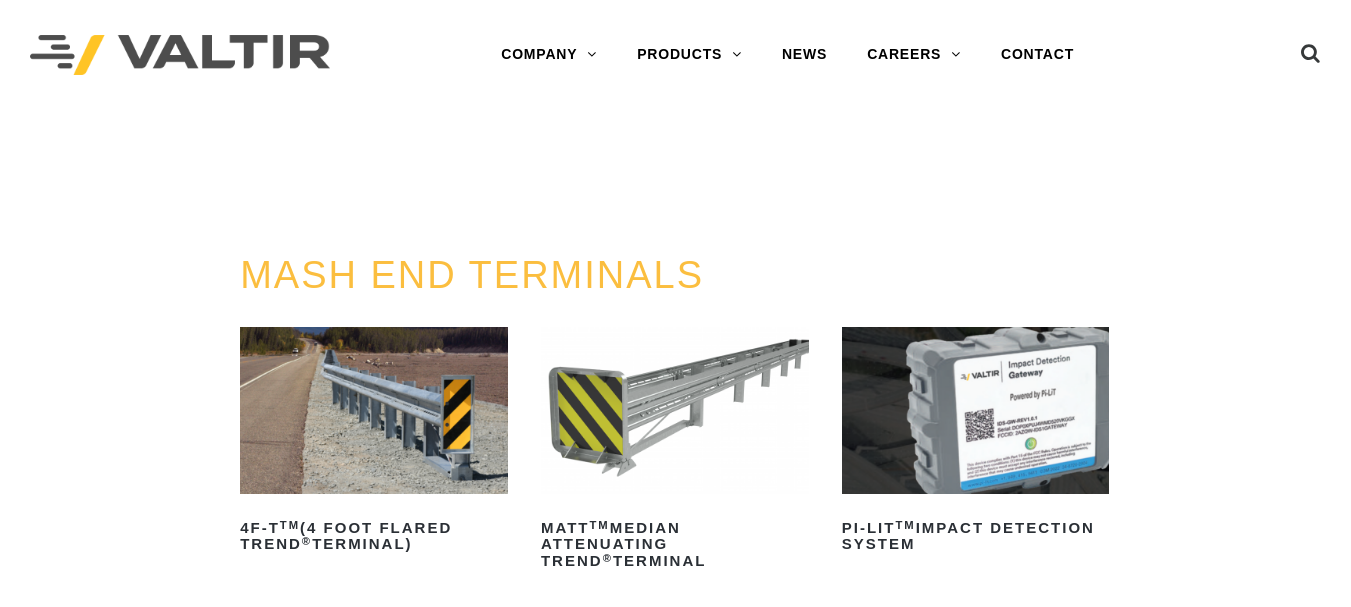 scroll, scrollTop: 0, scrollLeft: 0, axis: both 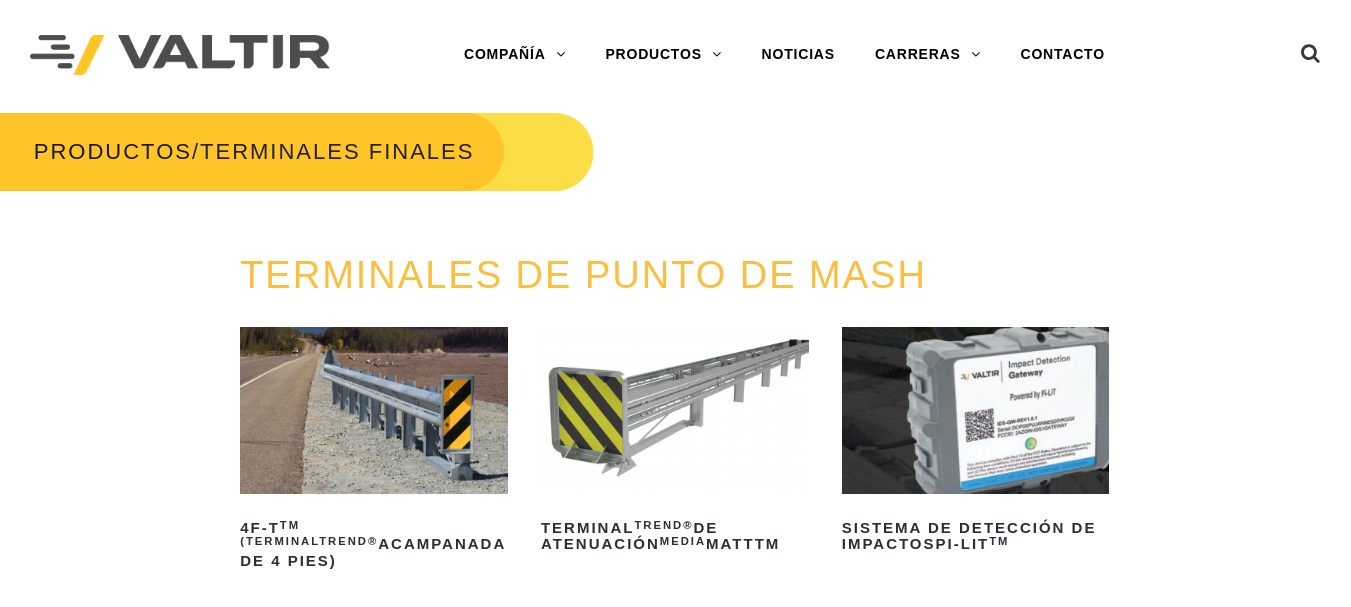 click on "BARRICADAS" at bounding box center [659, 95] 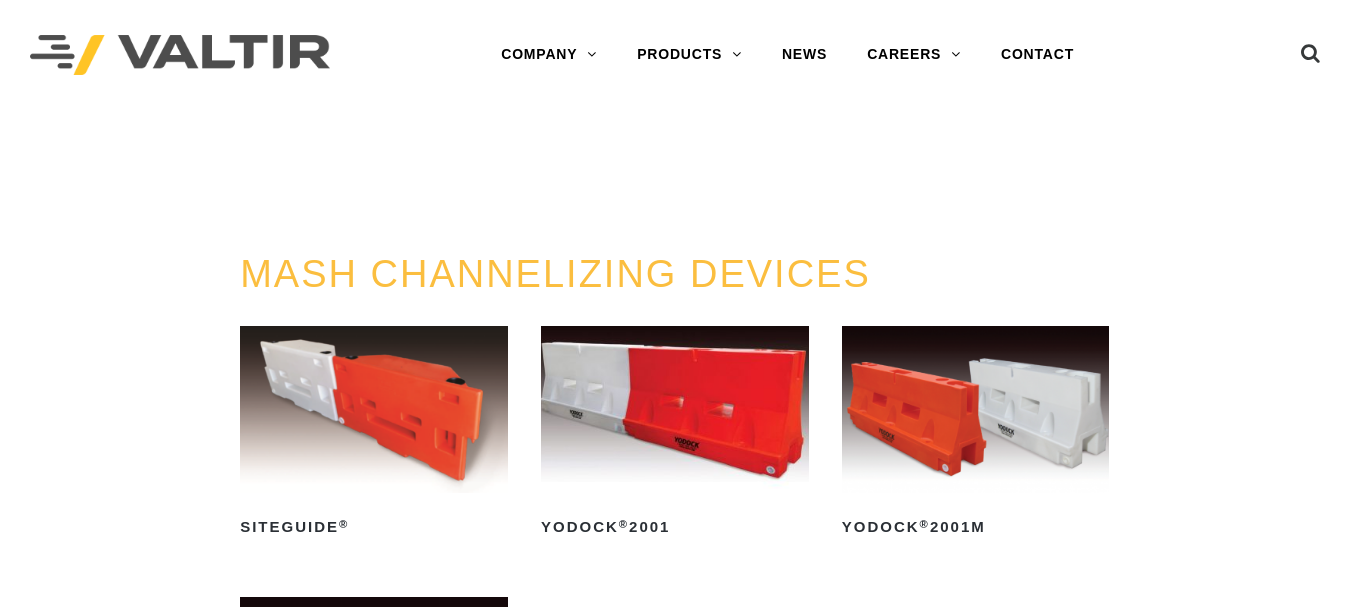 scroll, scrollTop: 0, scrollLeft: 0, axis: both 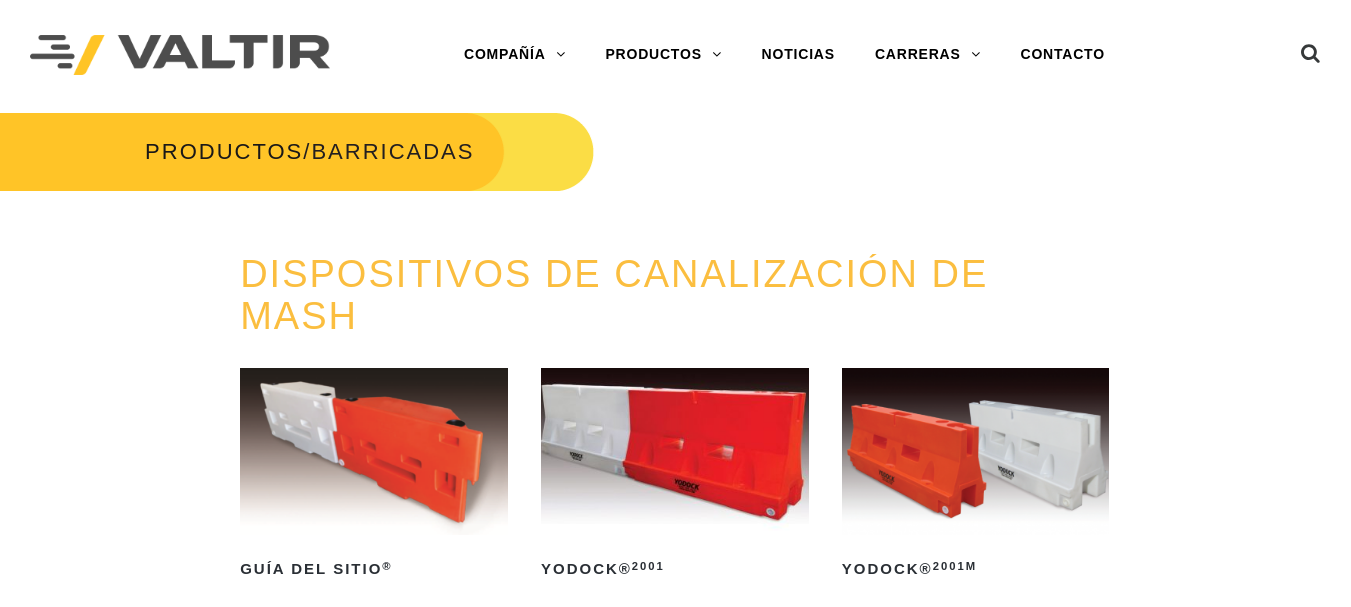 click on "BARRERAS" at bounding box center (651, 135) 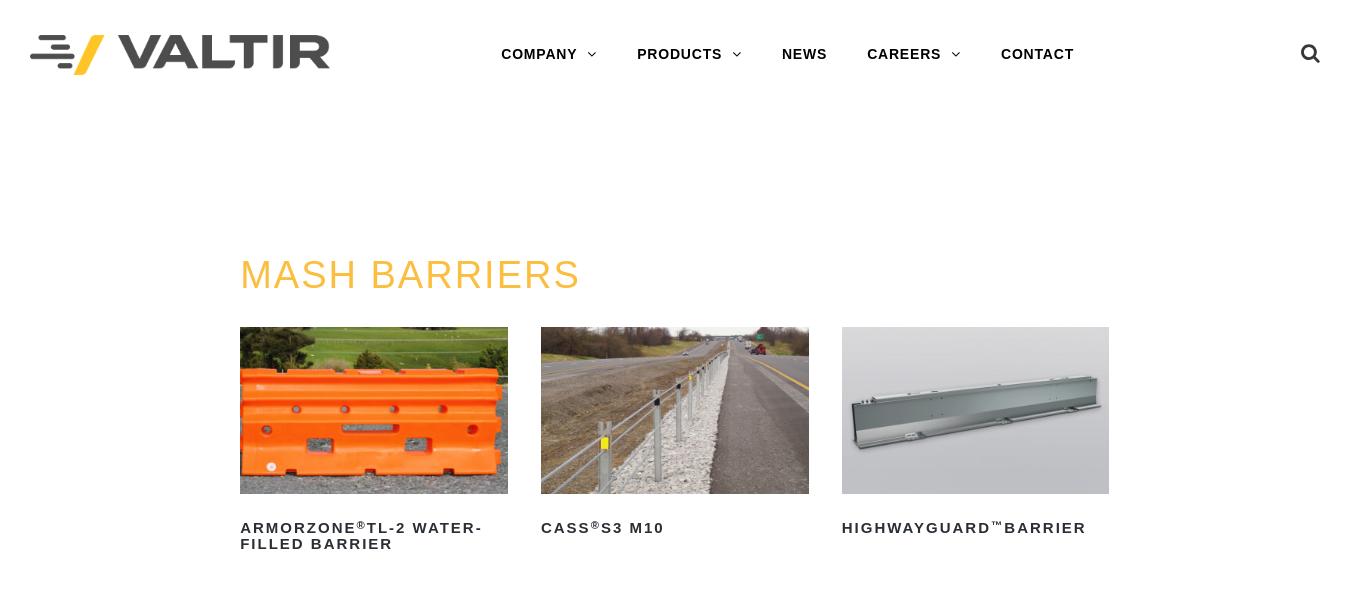 scroll, scrollTop: 0, scrollLeft: 0, axis: both 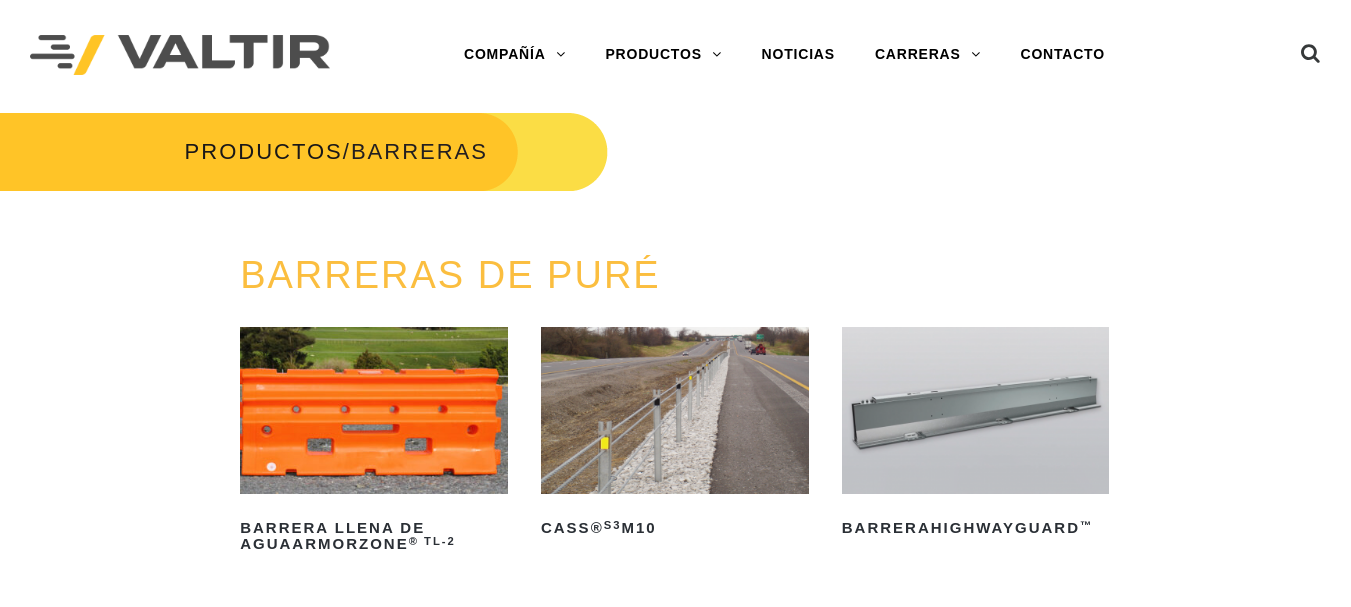click on "COJINES DE CHOQUE" at bounding box center (691, 175) 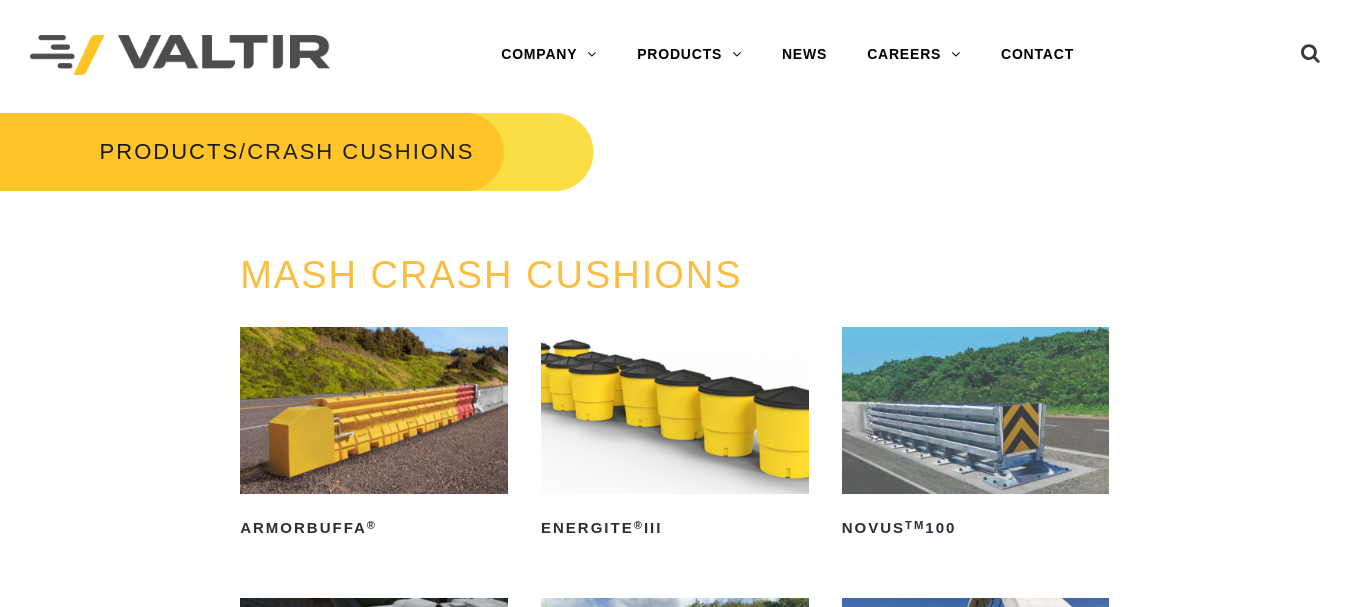 scroll, scrollTop: 0, scrollLeft: 0, axis: both 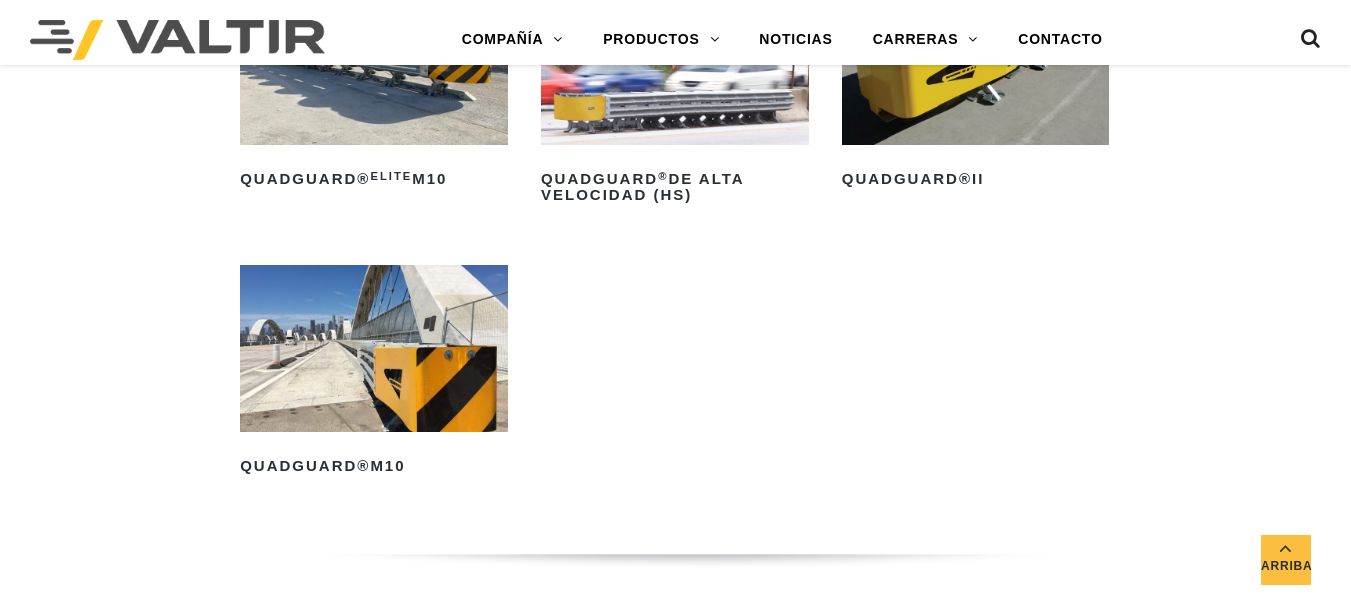click at bounding box center (374, 348) 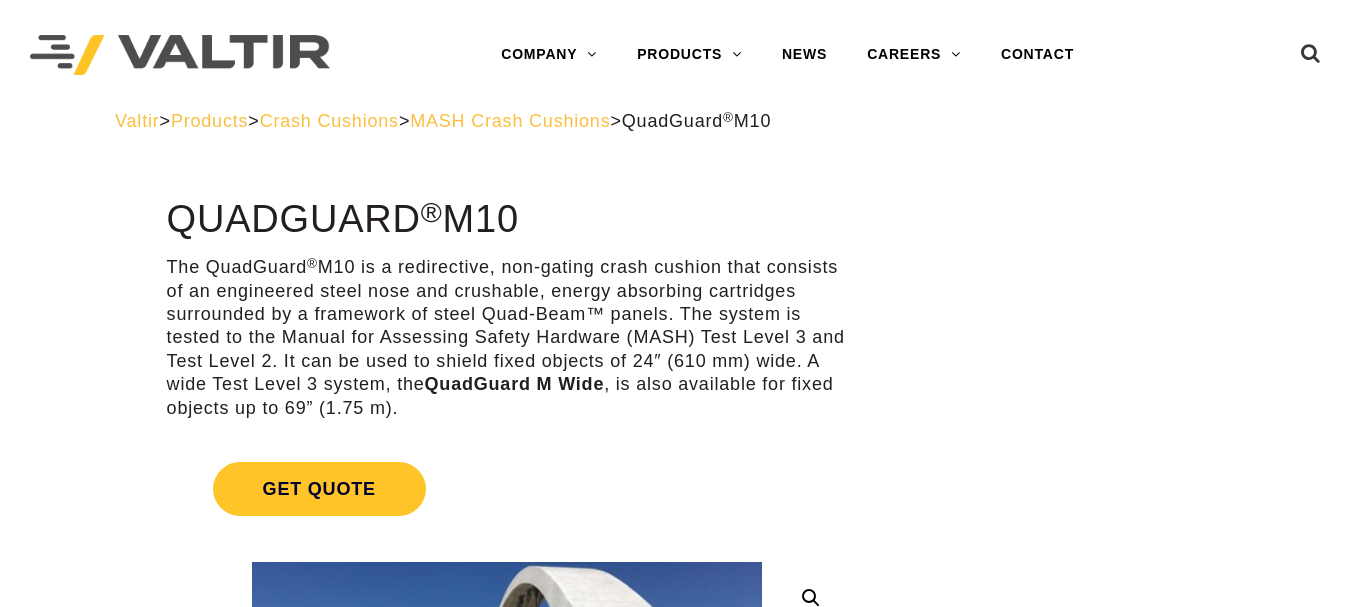 scroll, scrollTop: 0, scrollLeft: 0, axis: both 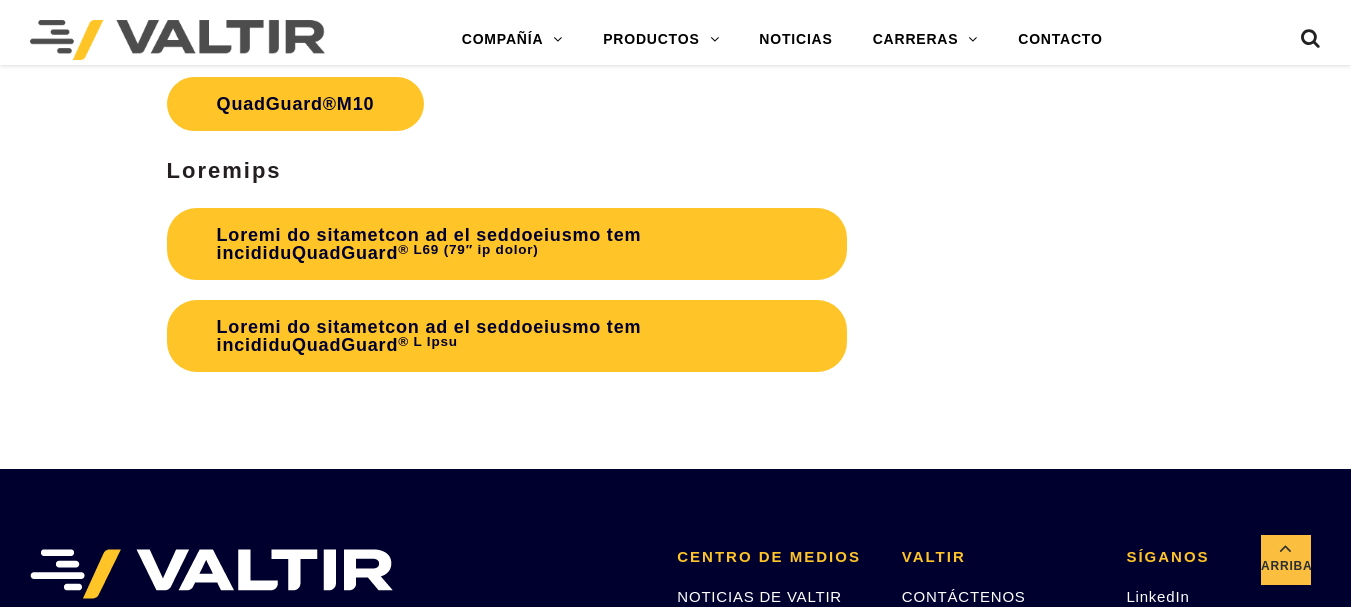 click on "Loremi do sitametcon ad el seddoeiusmo tem incididu" at bounding box center (429, 244) 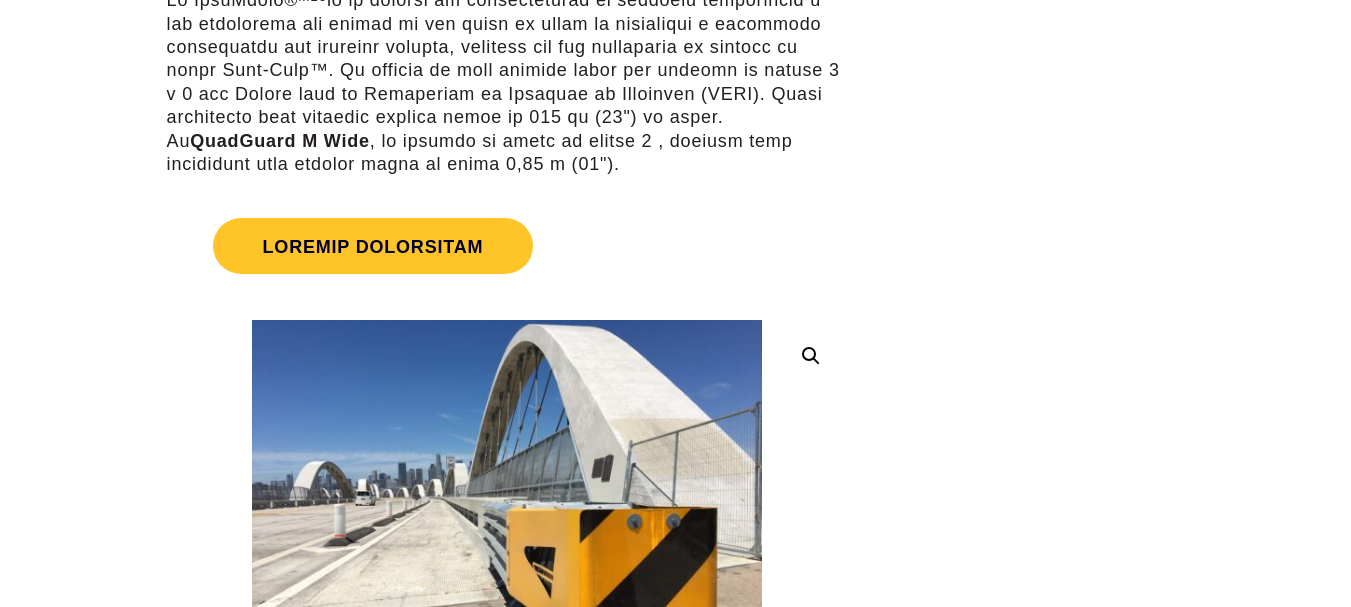 scroll, scrollTop: 0, scrollLeft: 0, axis: both 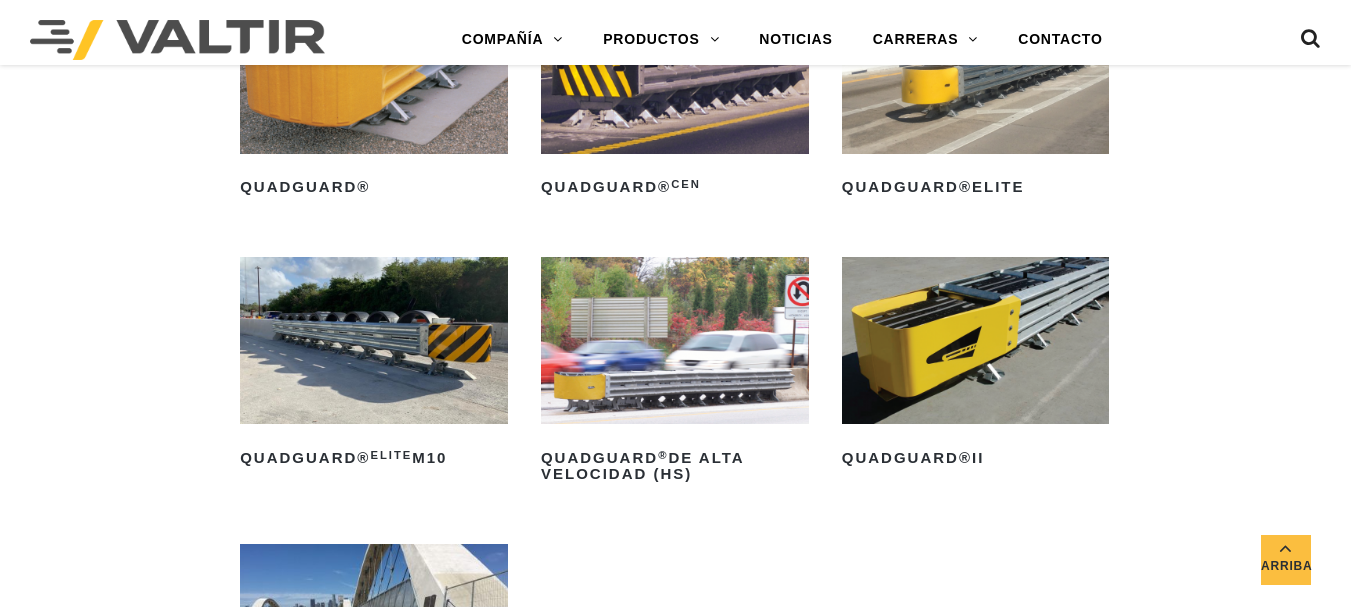 click at bounding box center (976, 340) 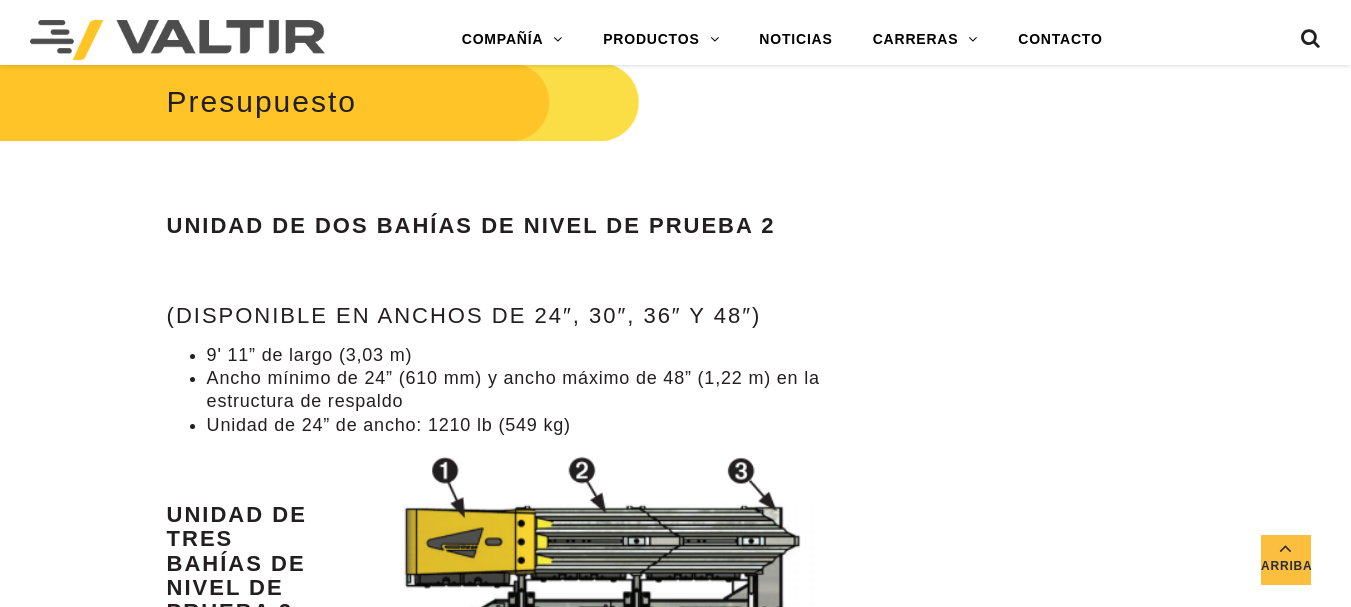 scroll, scrollTop: 2158, scrollLeft: 0, axis: vertical 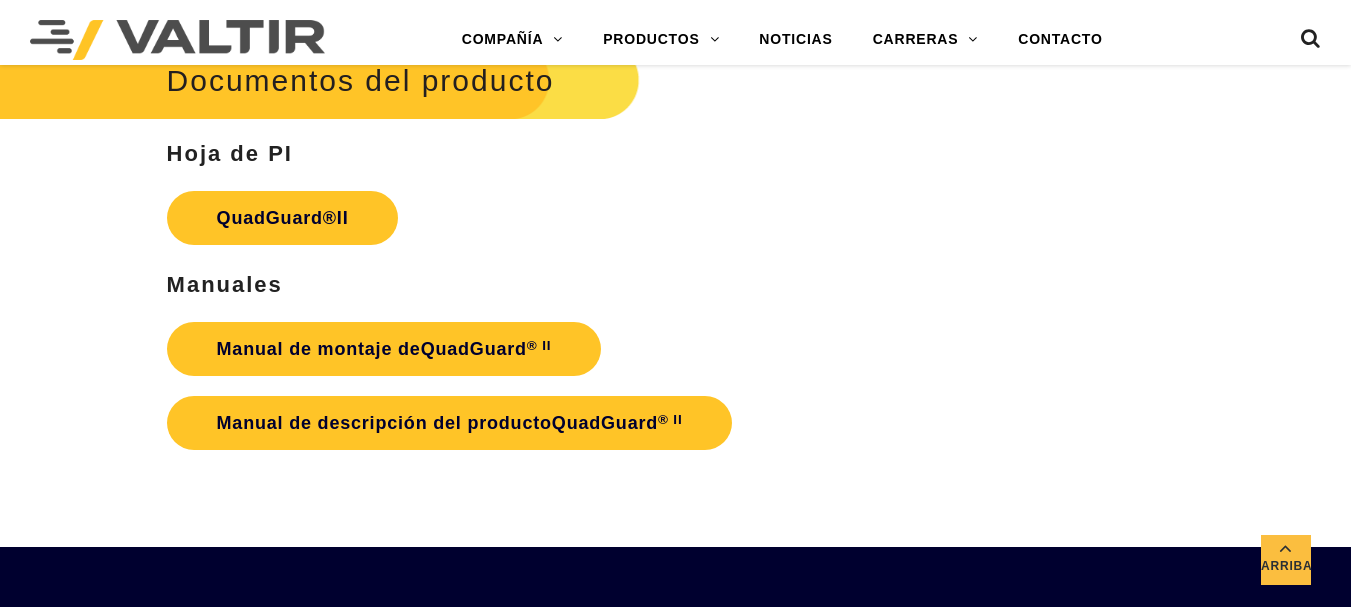 click on "Manual de montaje de" at bounding box center (319, 349) 